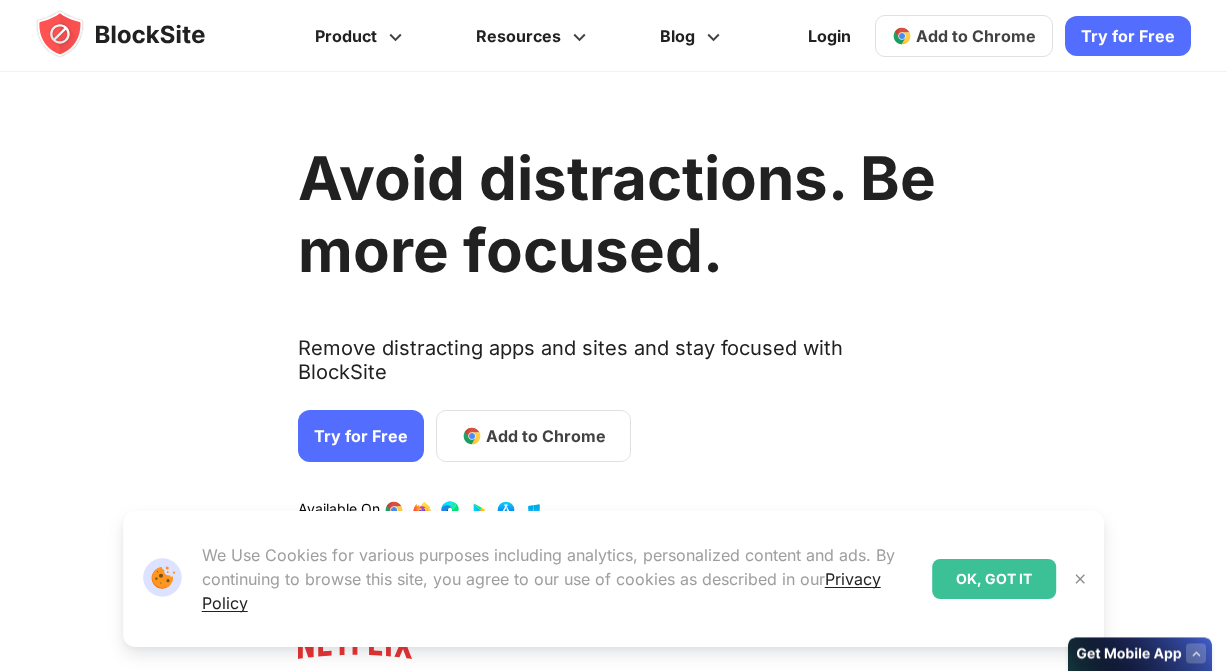 scroll, scrollTop: 0, scrollLeft: 0, axis: both 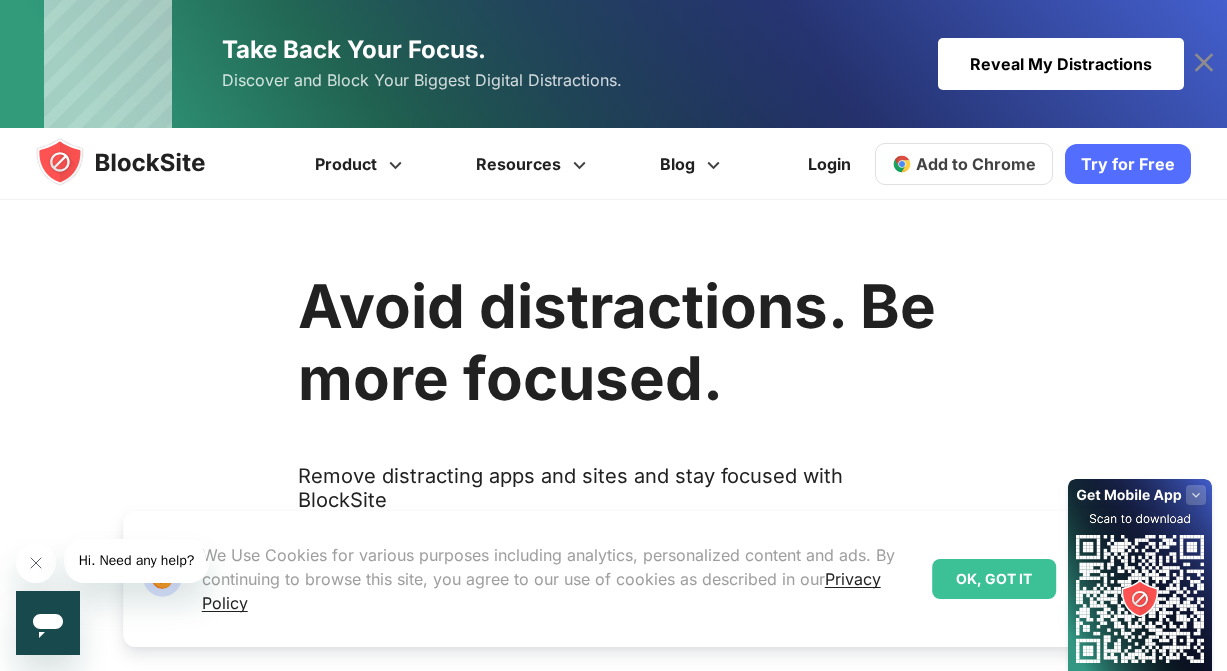 click on "Reveal My Distractions" at bounding box center [1061, 64] 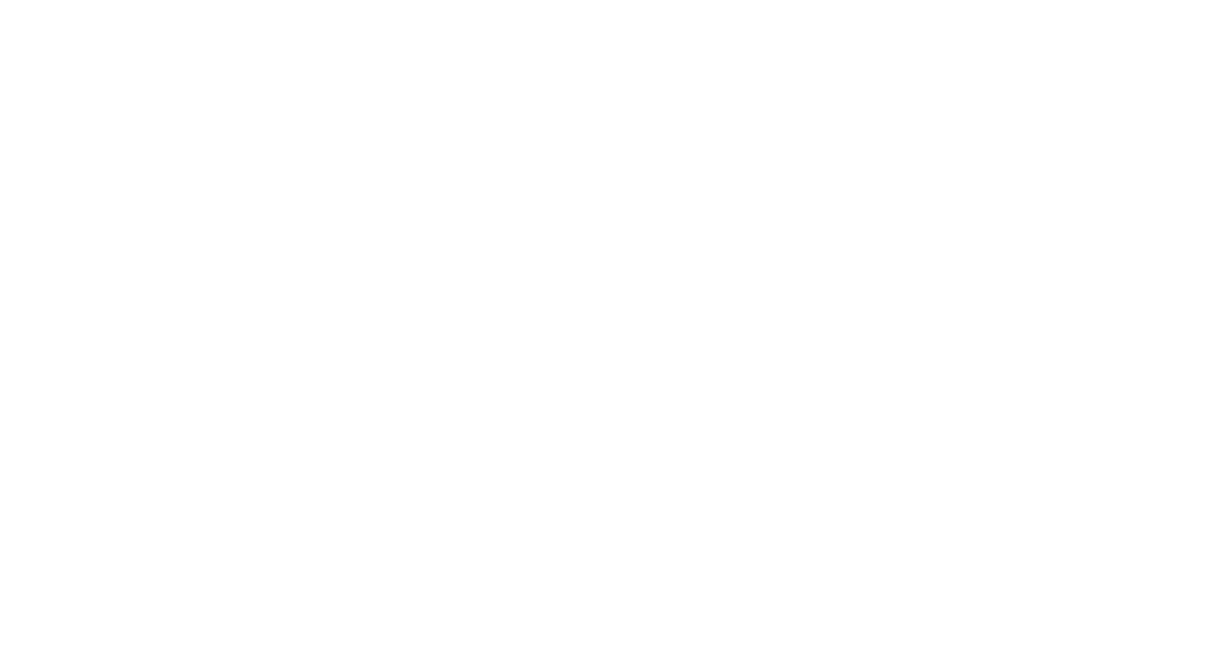 scroll, scrollTop: 0, scrollLeft: 0, axis: both 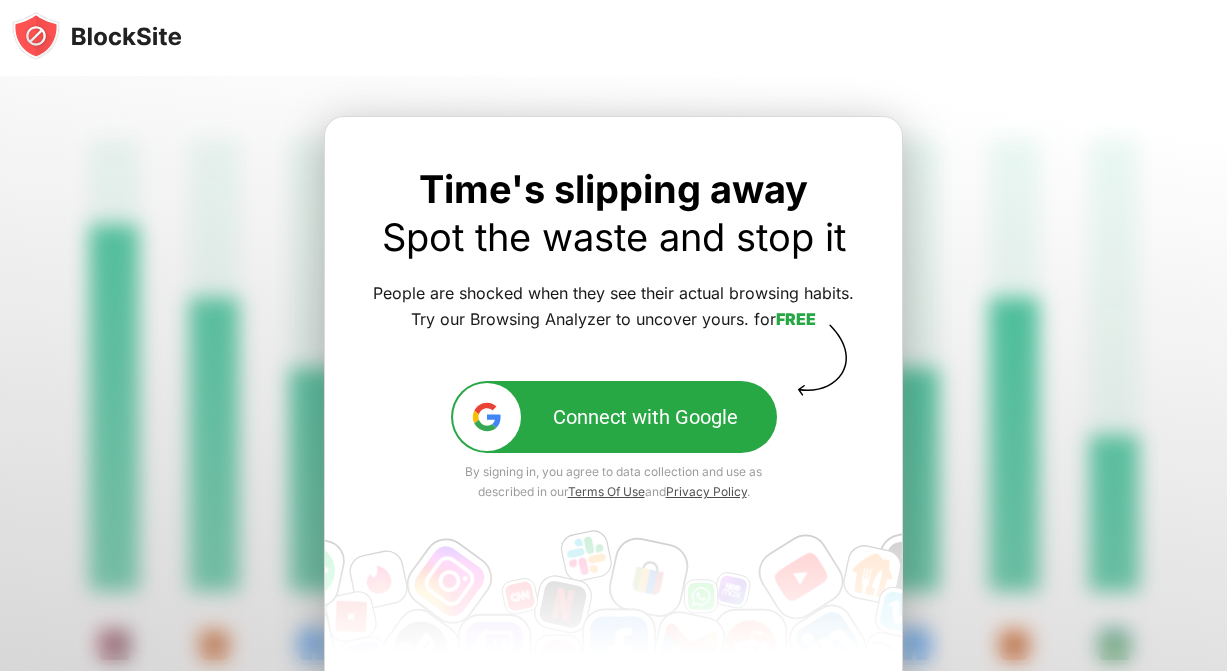 click at bounding box center [97, 36] 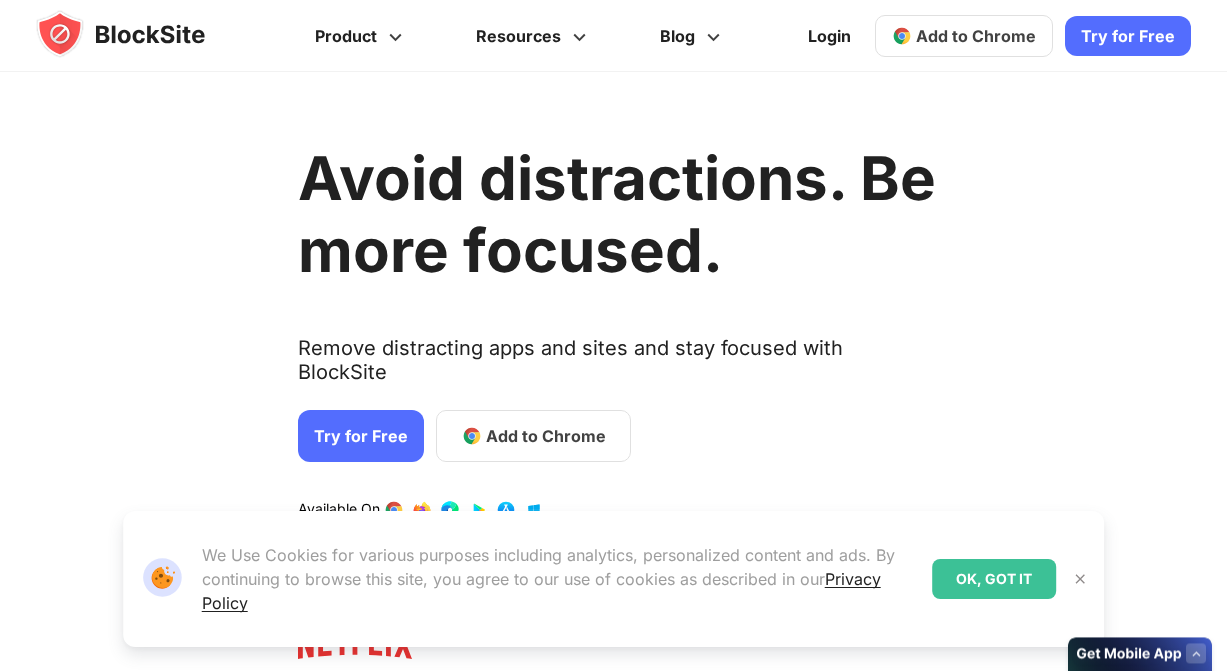 scroll, scrollTop: 0, scrollLeft: 0, axis: both 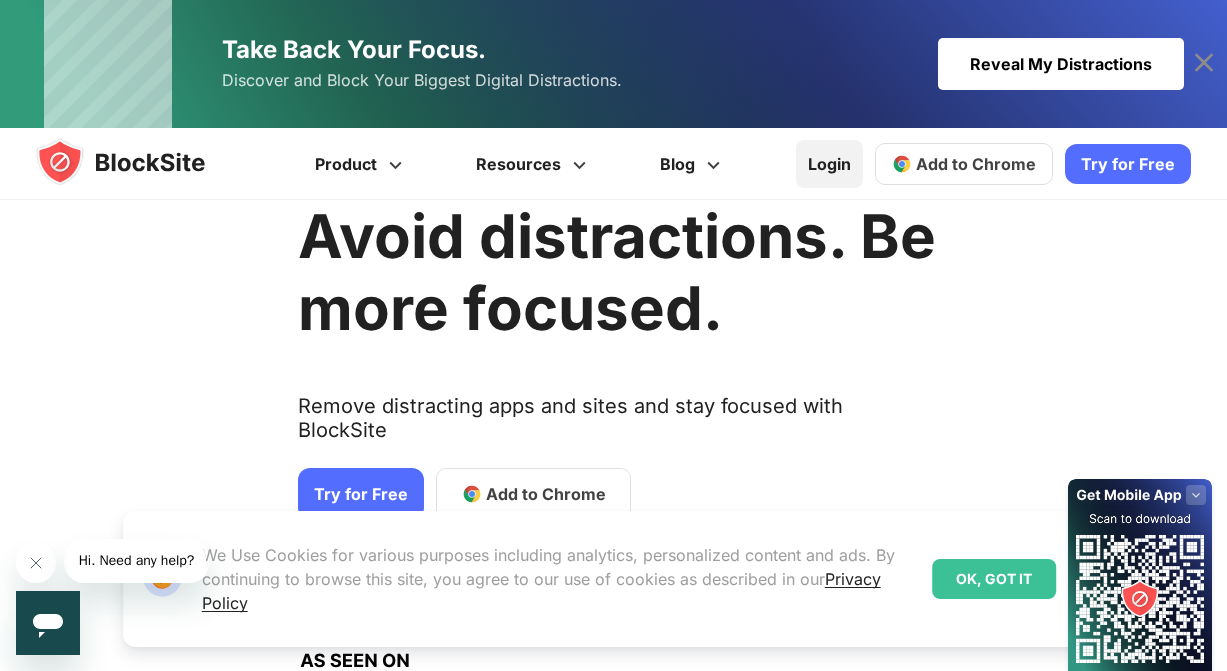 click on "Login" at bounding box center [829, 164] 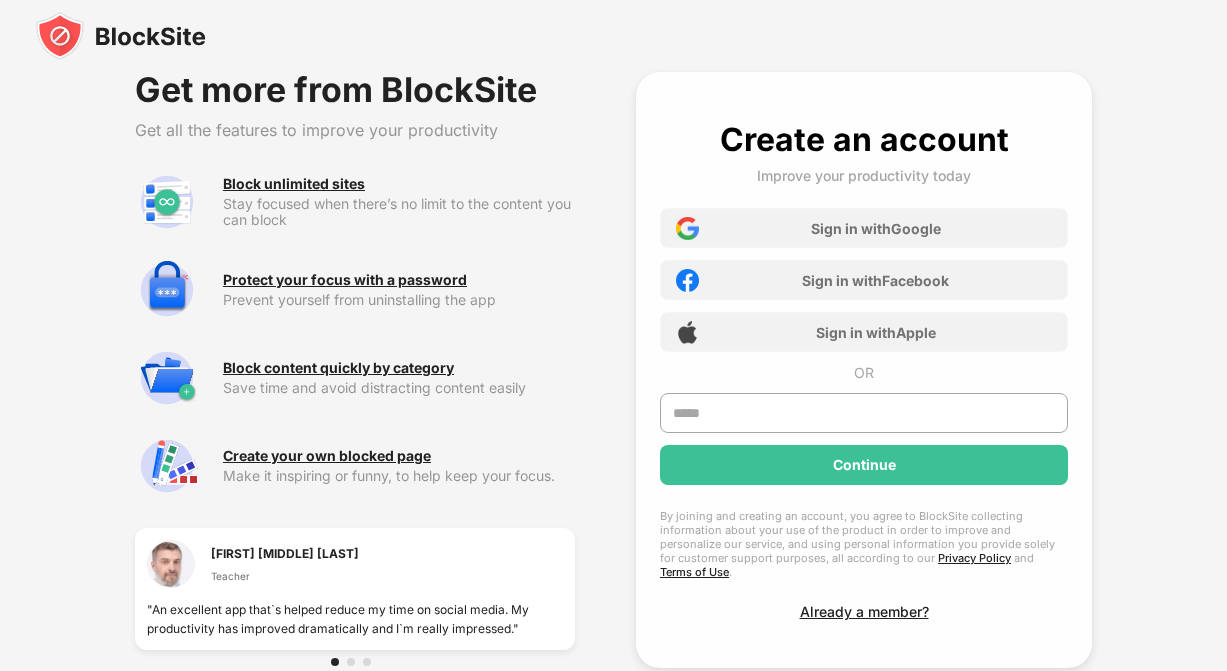 scroll, scrollTop: 0, scrollLeft: 0, axis: both 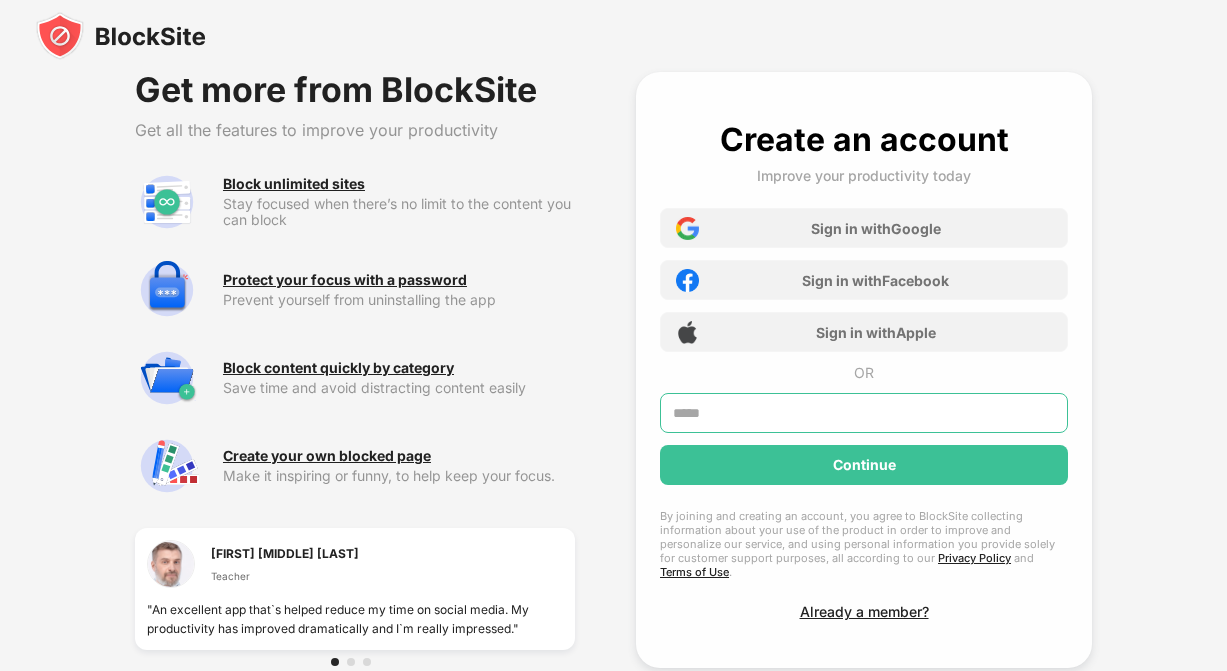 click at bounding box center [864, 413] 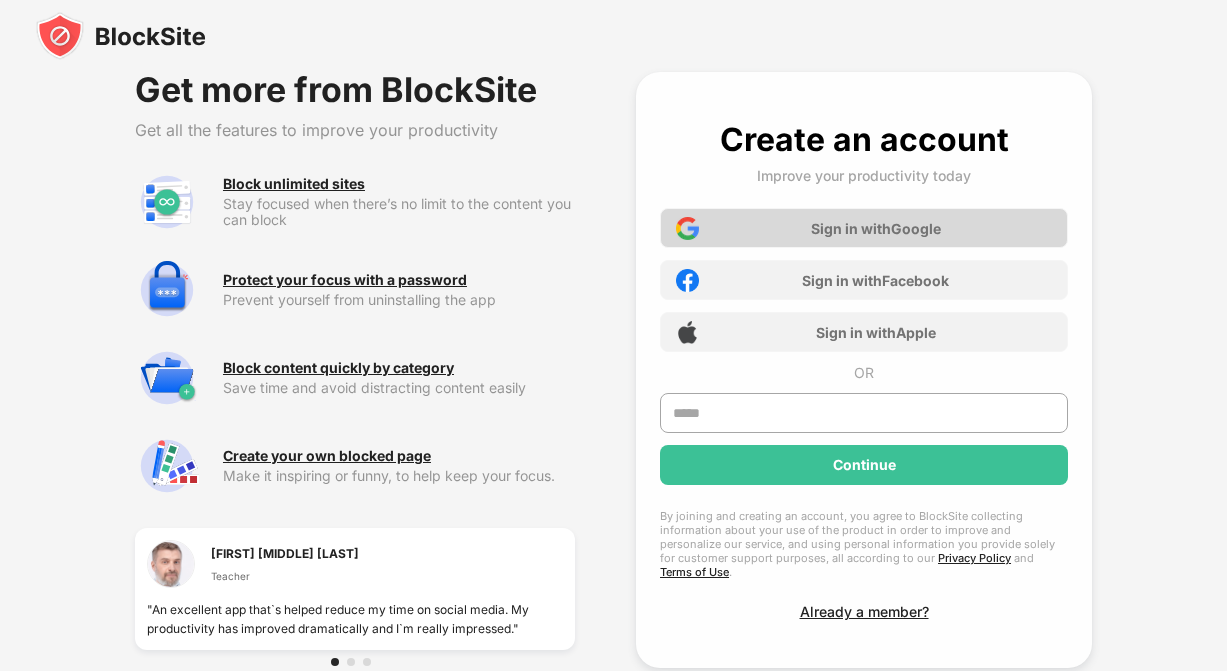 click on "Sign in with  Google" at bounding box center [864, 228] 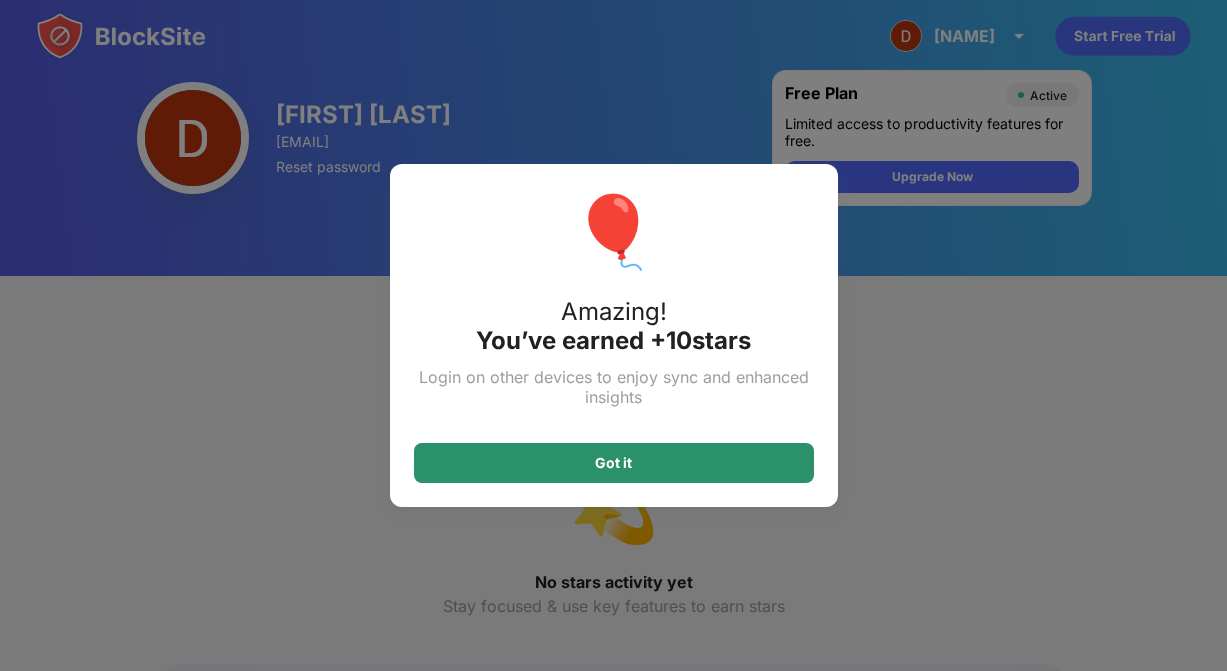 click on "Got it" at bounding box center [614, 463] 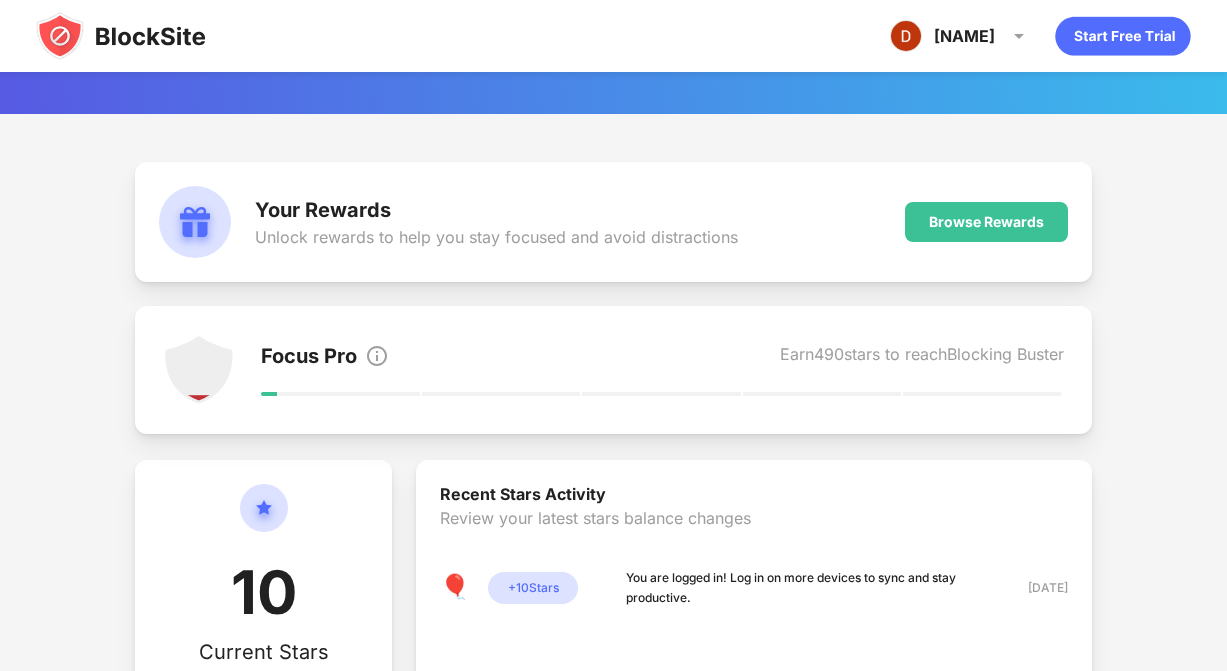 scroll, scrollTop: 0, scrollLeft: 0, axis: both 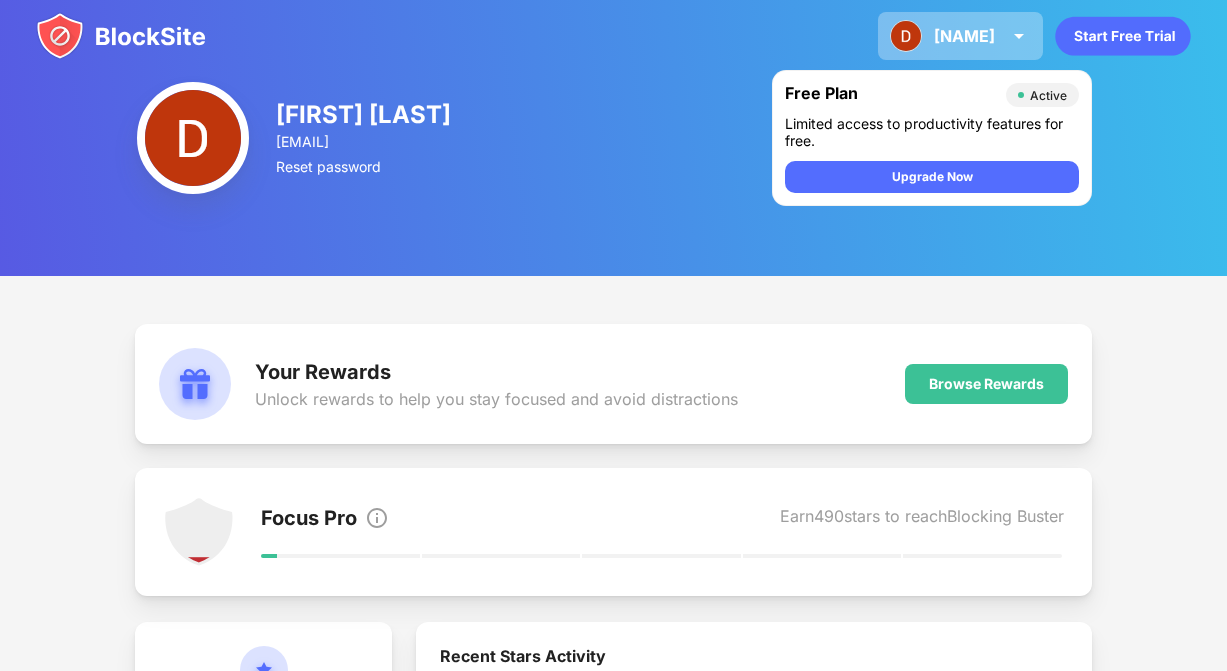 click at bounding box center (1019, 36) 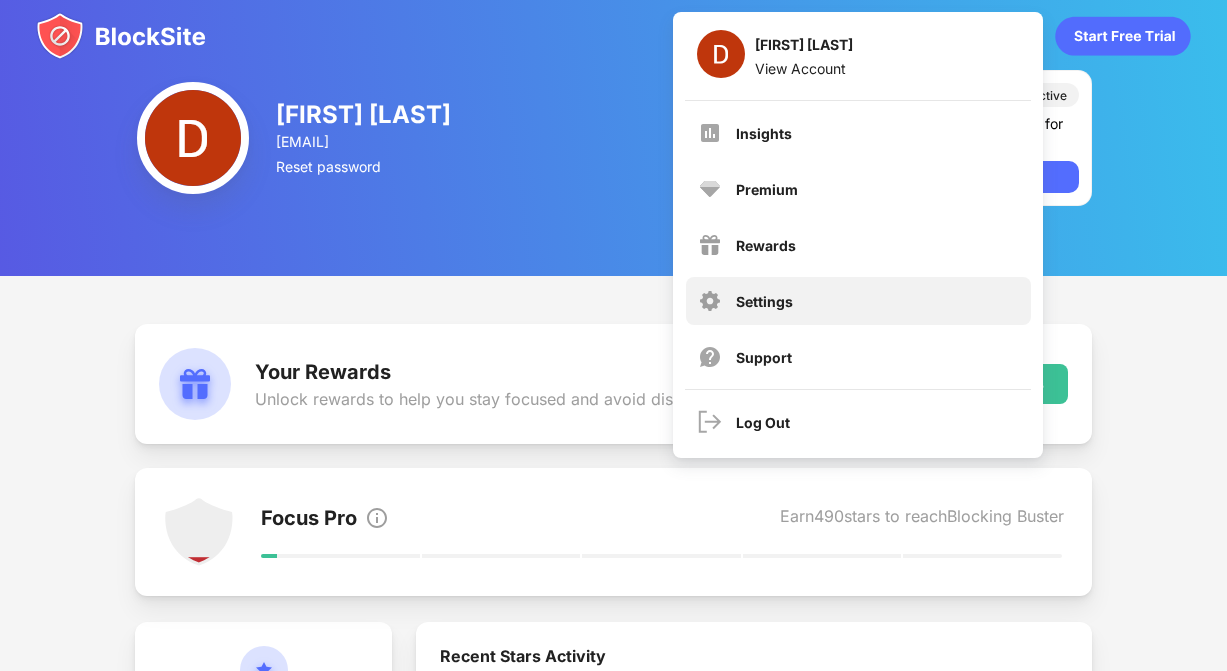 click on "Settings" at bounding box center [764, 301] 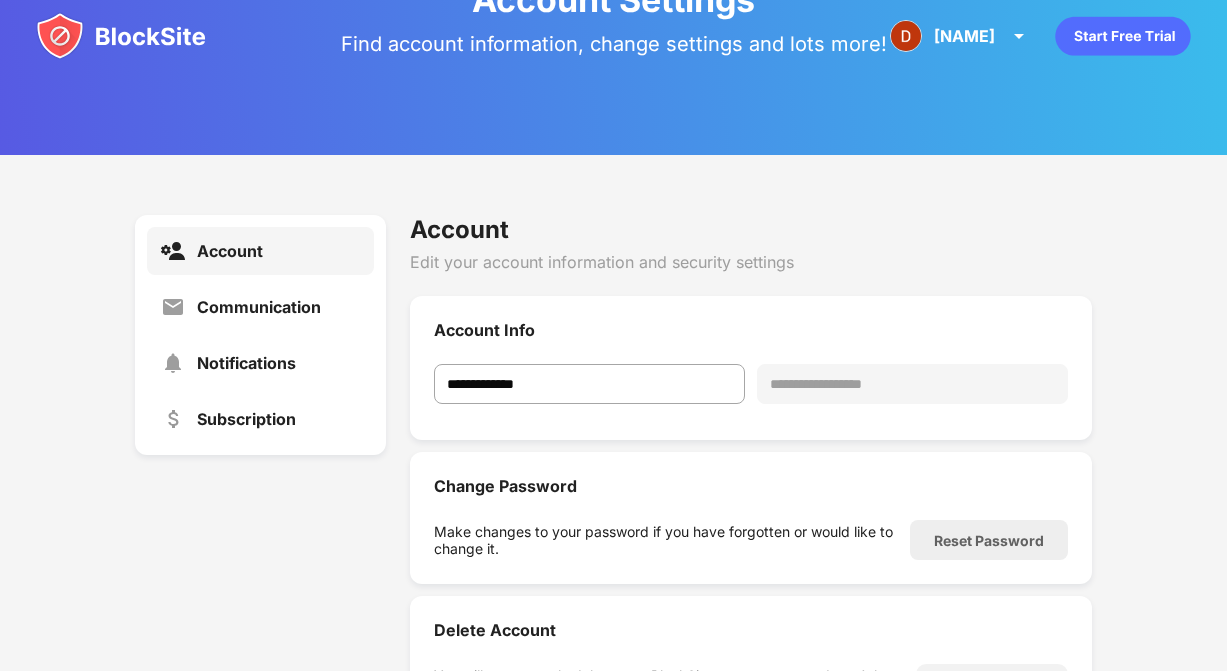 scroll, scrollTop: 236, scrollLeft: 0, axis: vertical 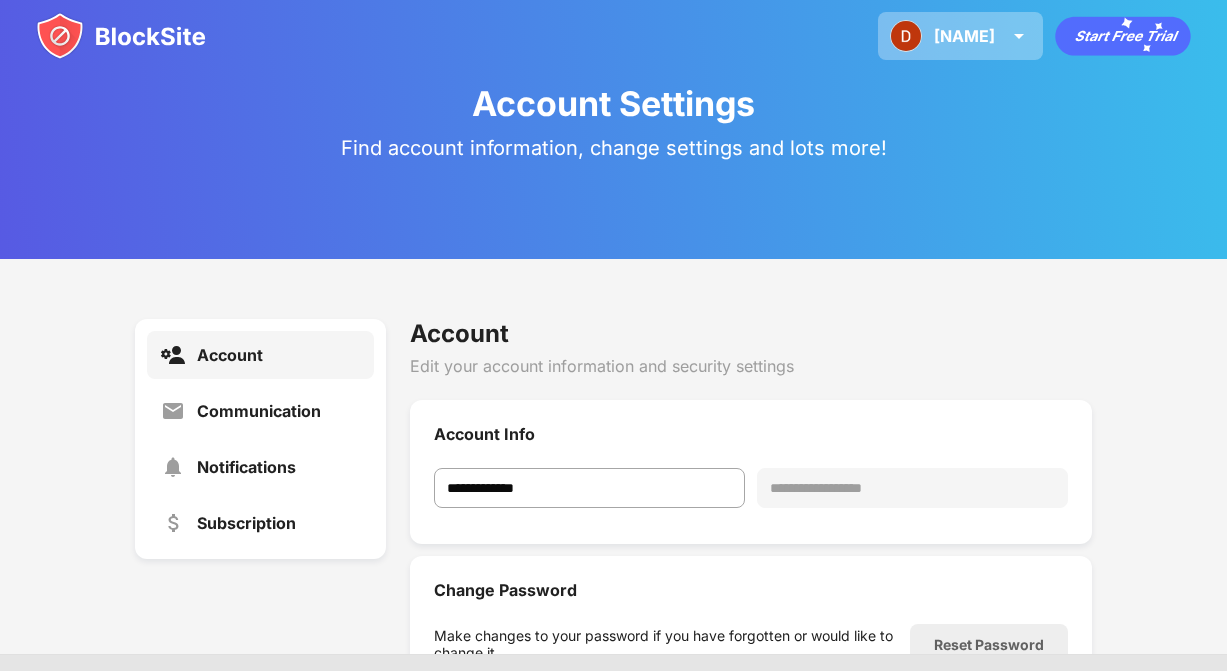 click at bounding box center (1019, 36) 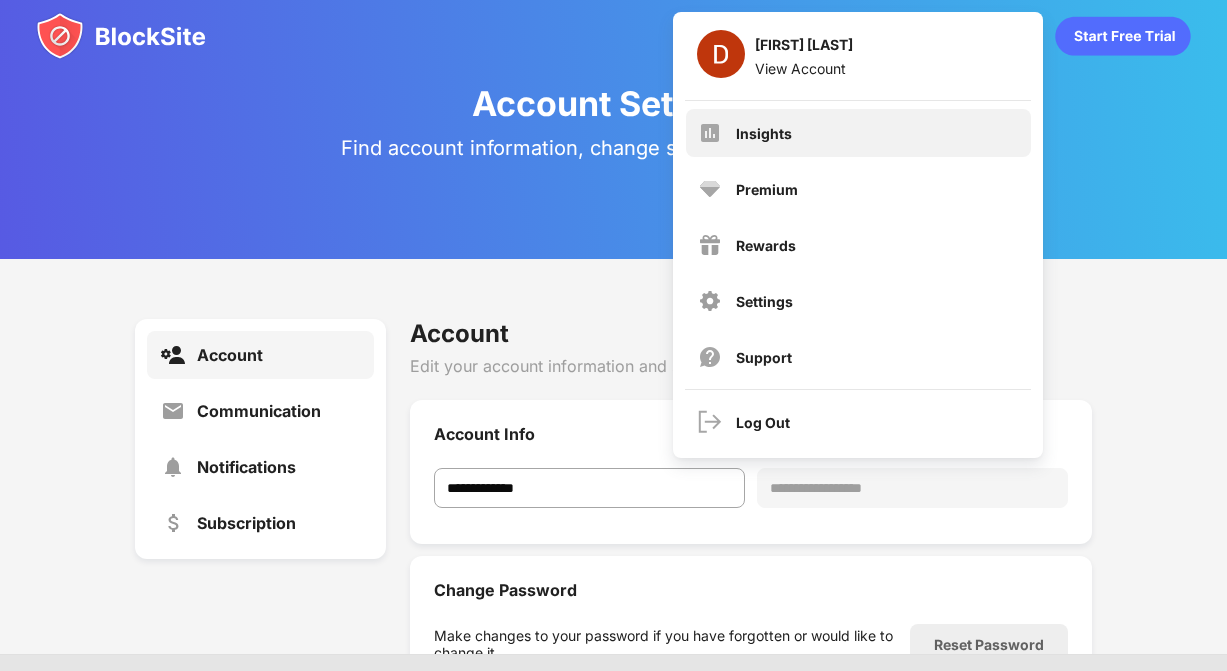 click on "Insights" at bounding box center [764, 133] 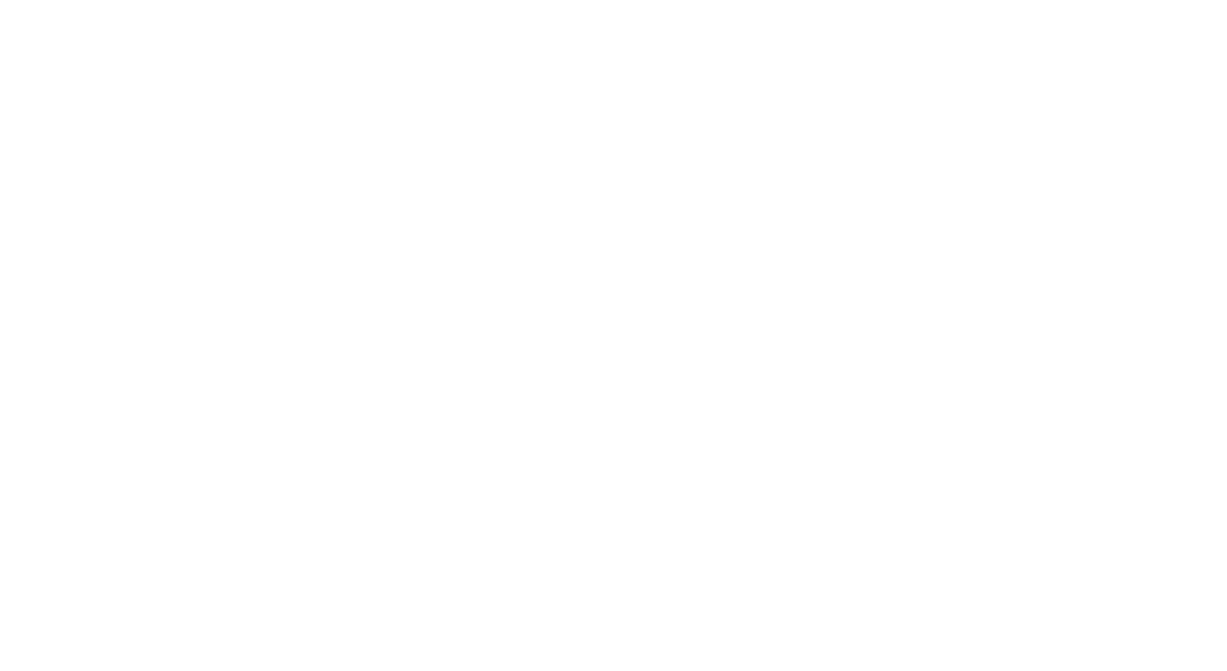 scroll, scrollTop: 0, scrollLeft: 0, axis: both 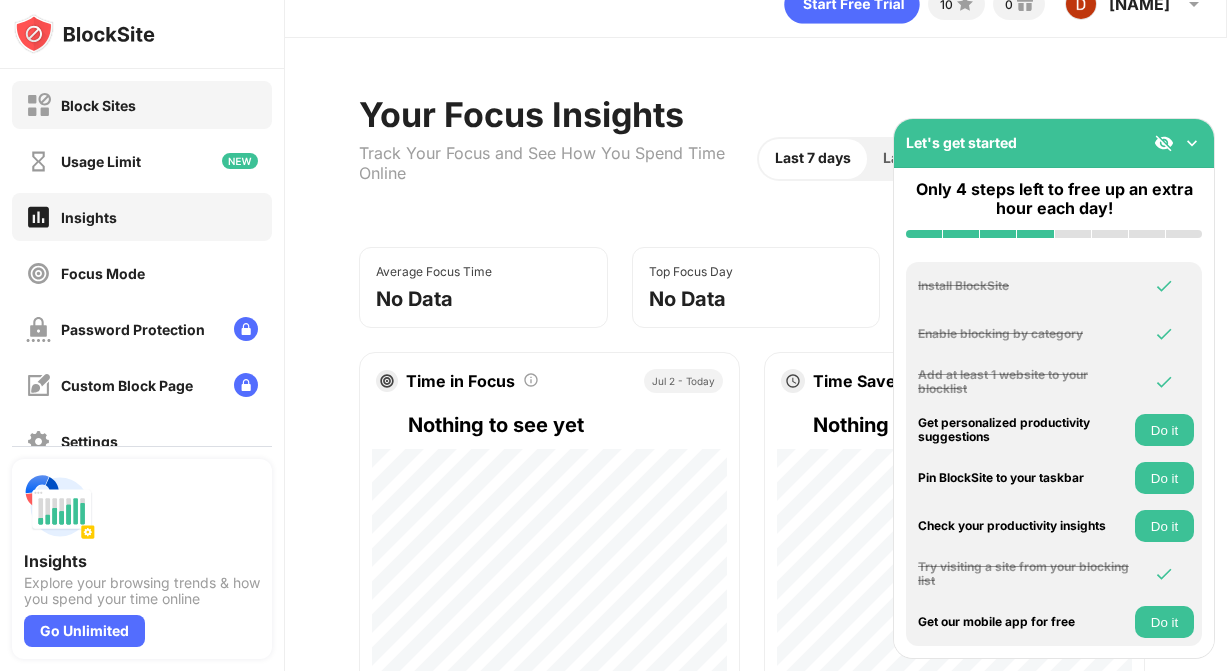 click on "Block Sites" at bounding box center (142, 105) 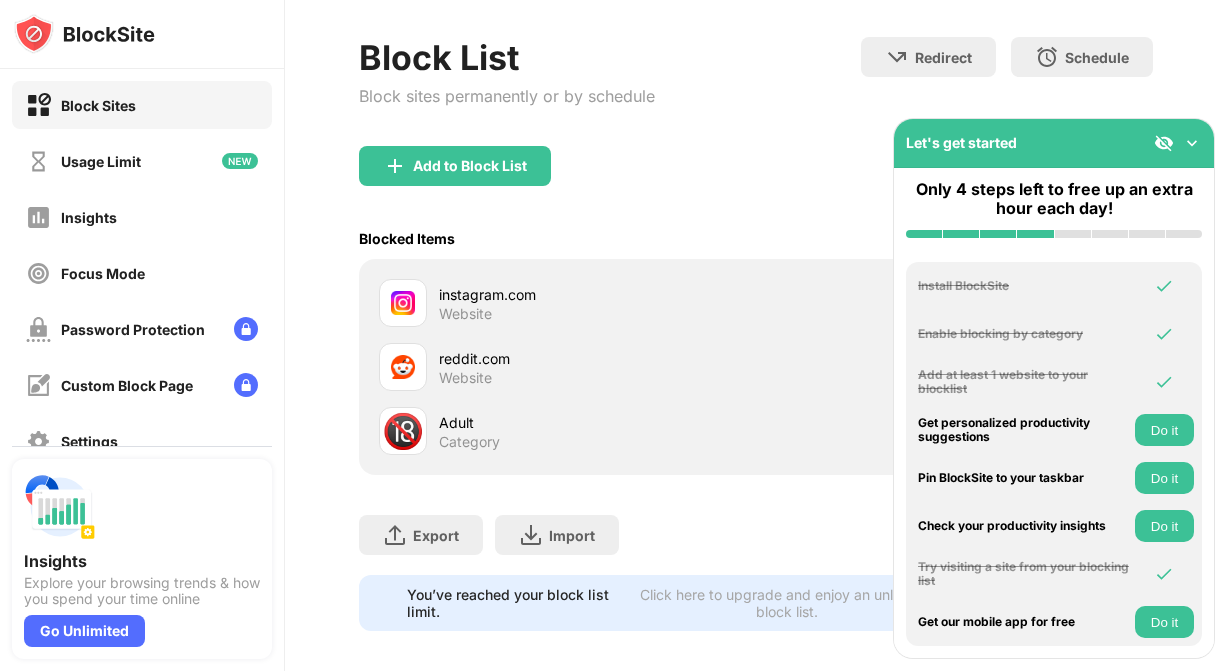 scroll, scrollTop: 103, scrollLeft: 0, axis: vertical 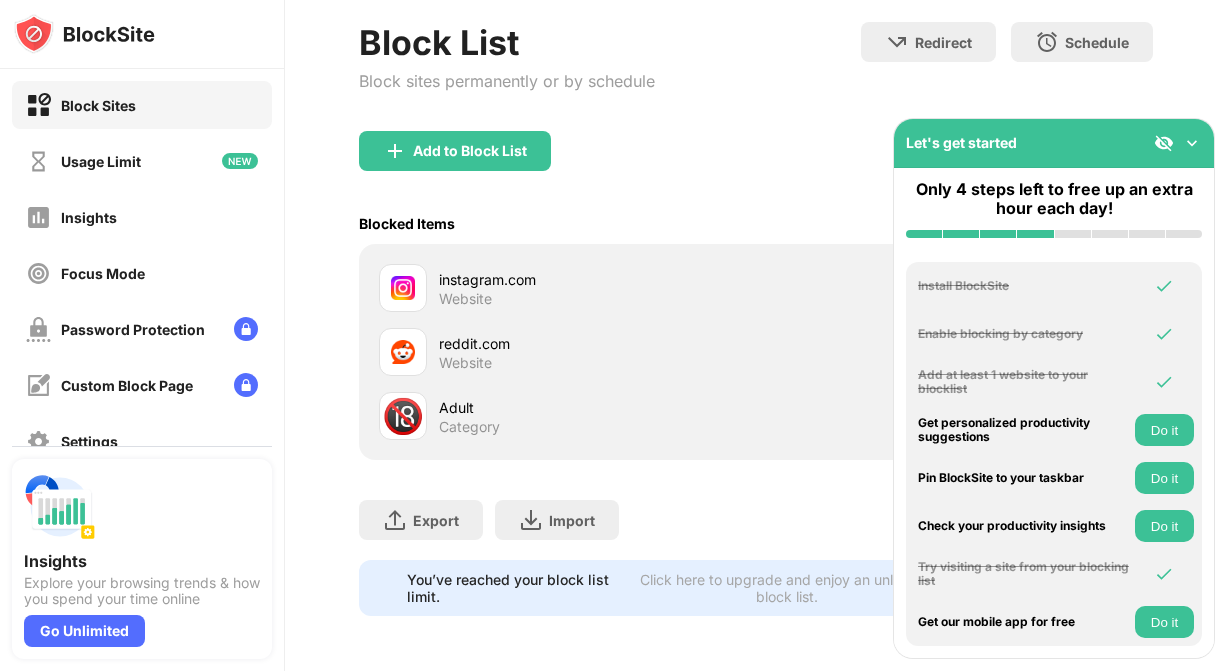 click at bounding box center (1192, 143) 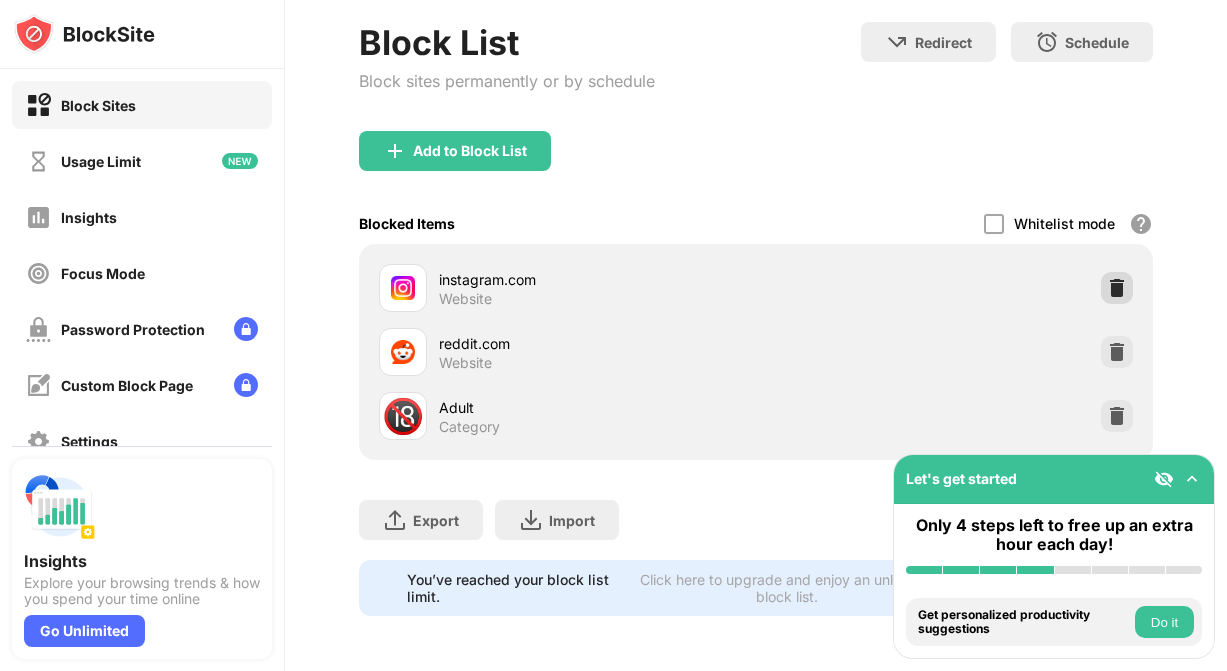 click at bounding box center [1117, 288] 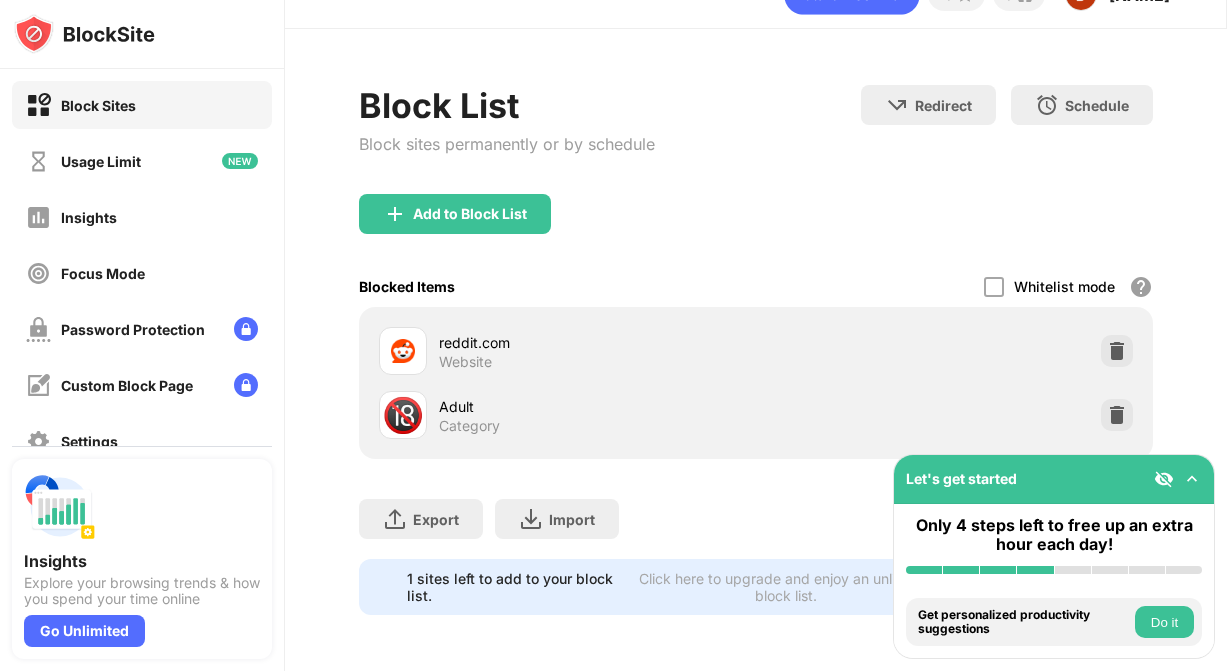 scroll, scrollTop: 39, scrollLeft: 0, axis: vertical 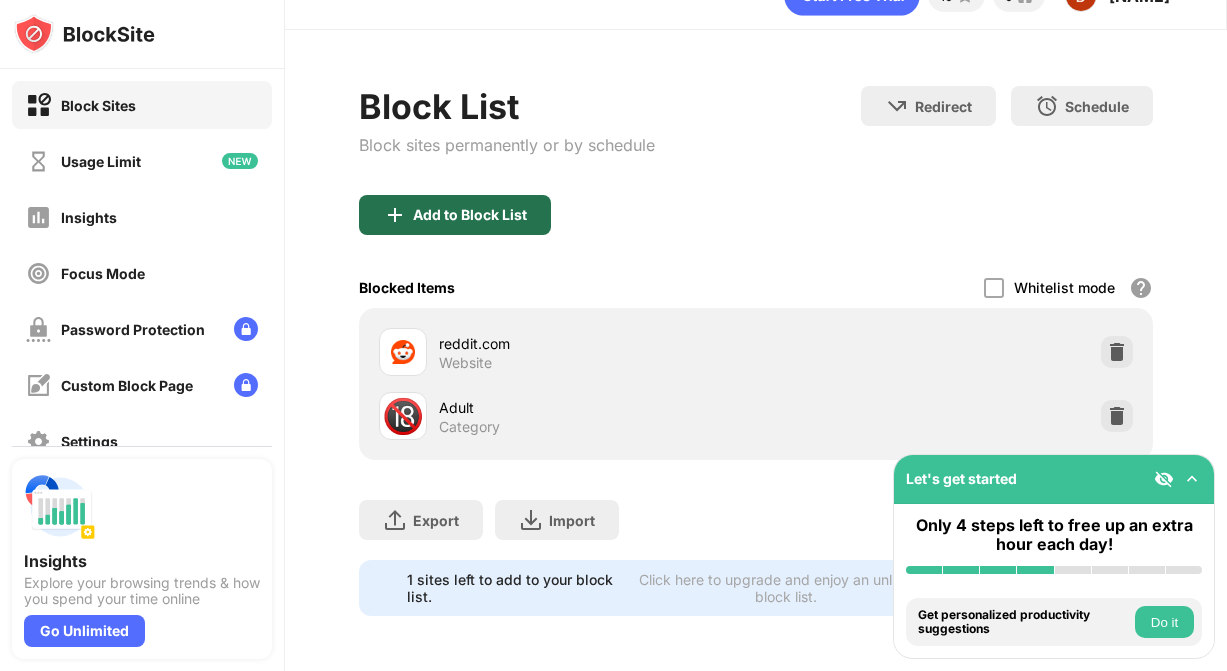 click at bounding box center (395, 215) 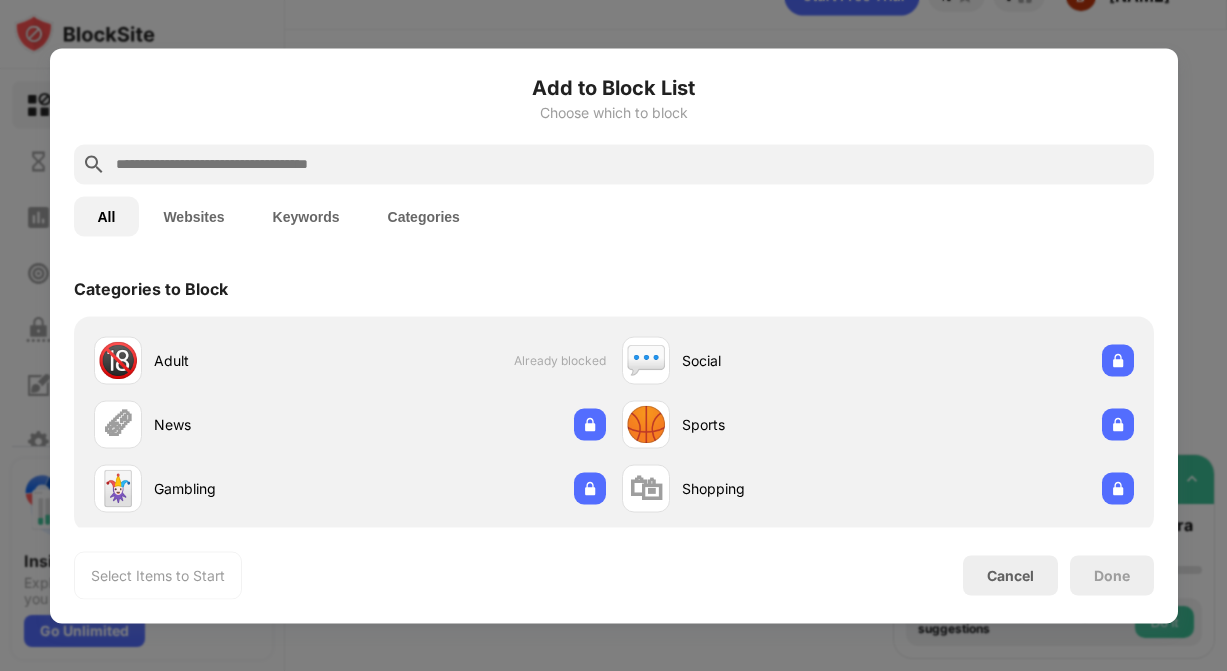 click at bounding box center [630, 164] 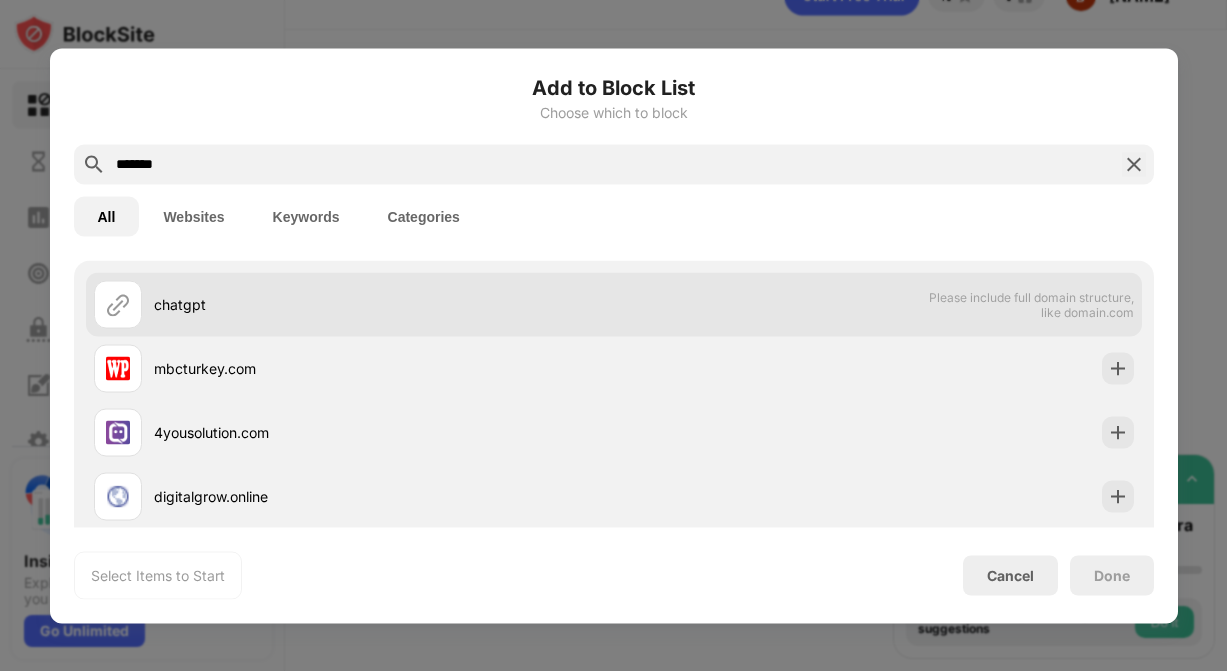 scroll, scrollTop: 0, scrollLeft: 0, axis: both 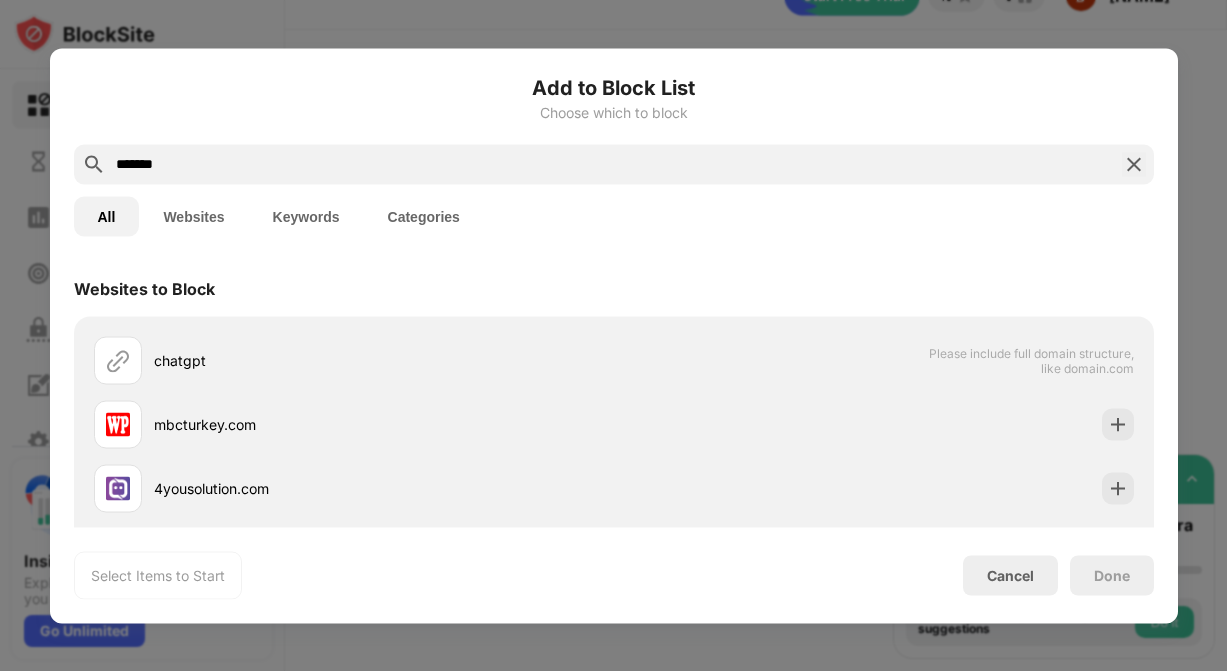 click on "Websites" at bounding box center [193, 216] 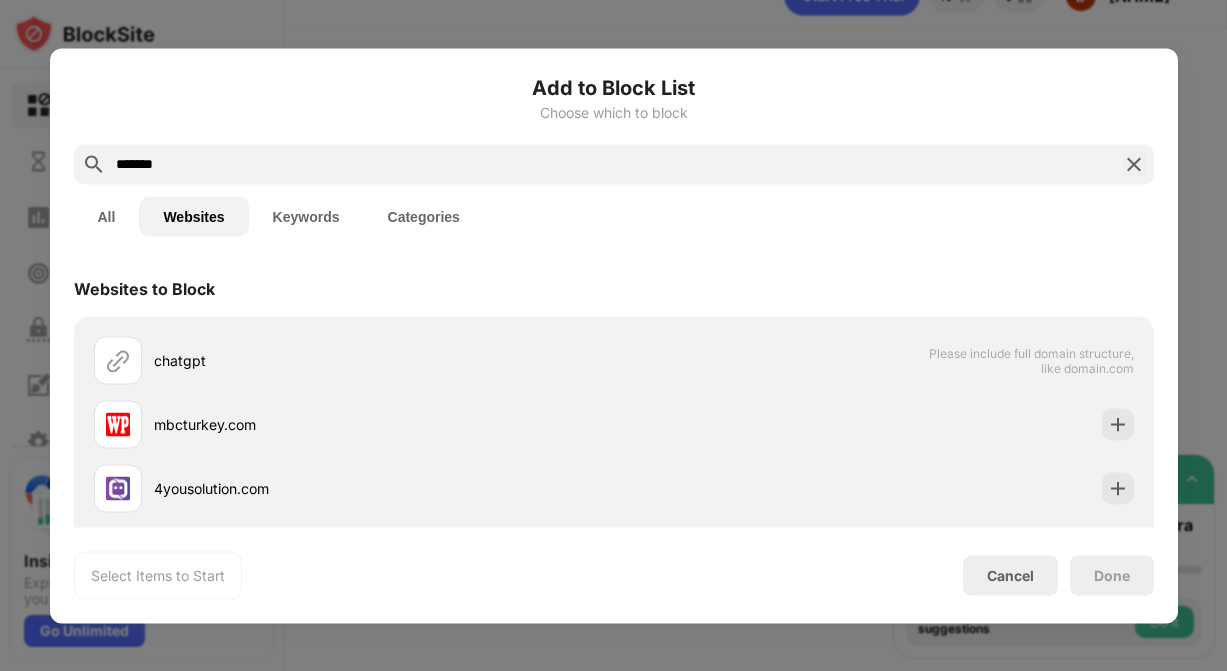 drag, startPoint x: 231, startPoint y: 162, endPoint x: 69, endPoint y: 162, distance: 162 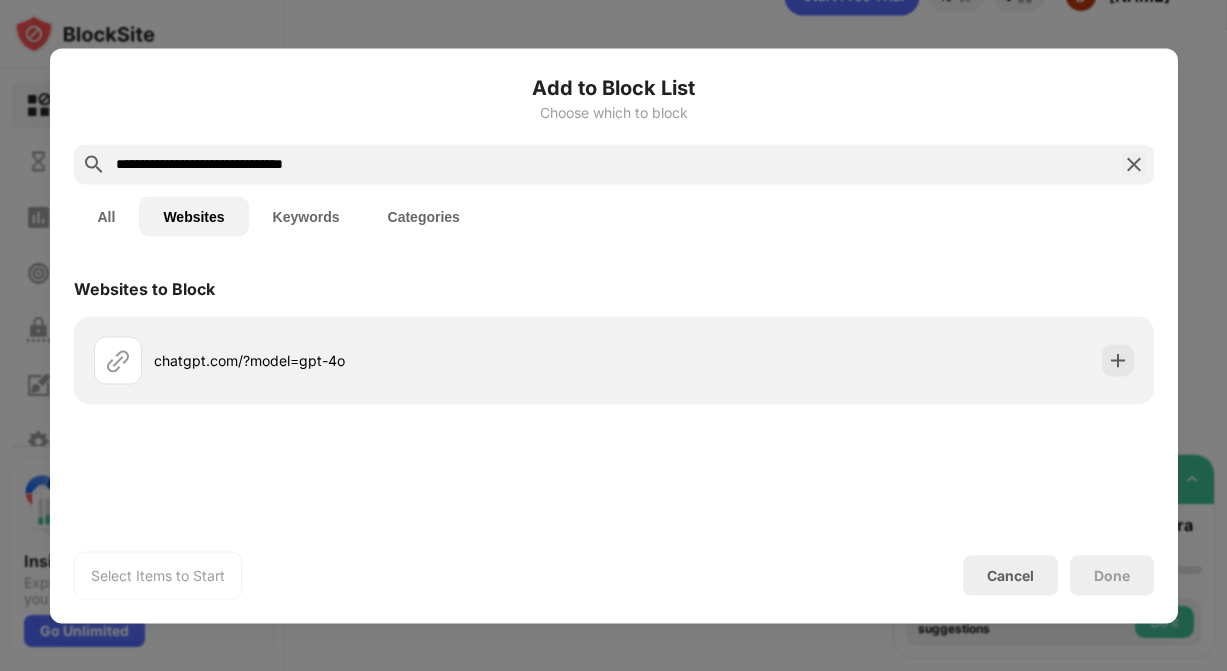 drag, startPoint x: 350, startPoint y: 168, endPoint x: 249, endPoint y: 176, distance: 101.31634 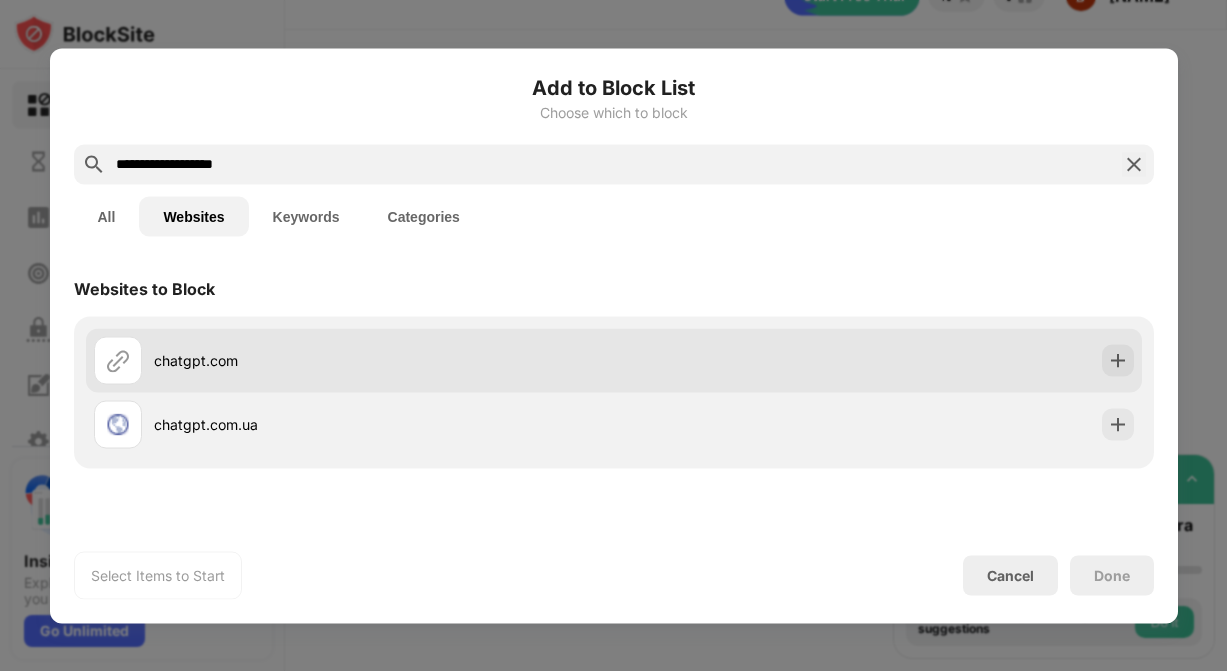 type on "**********" 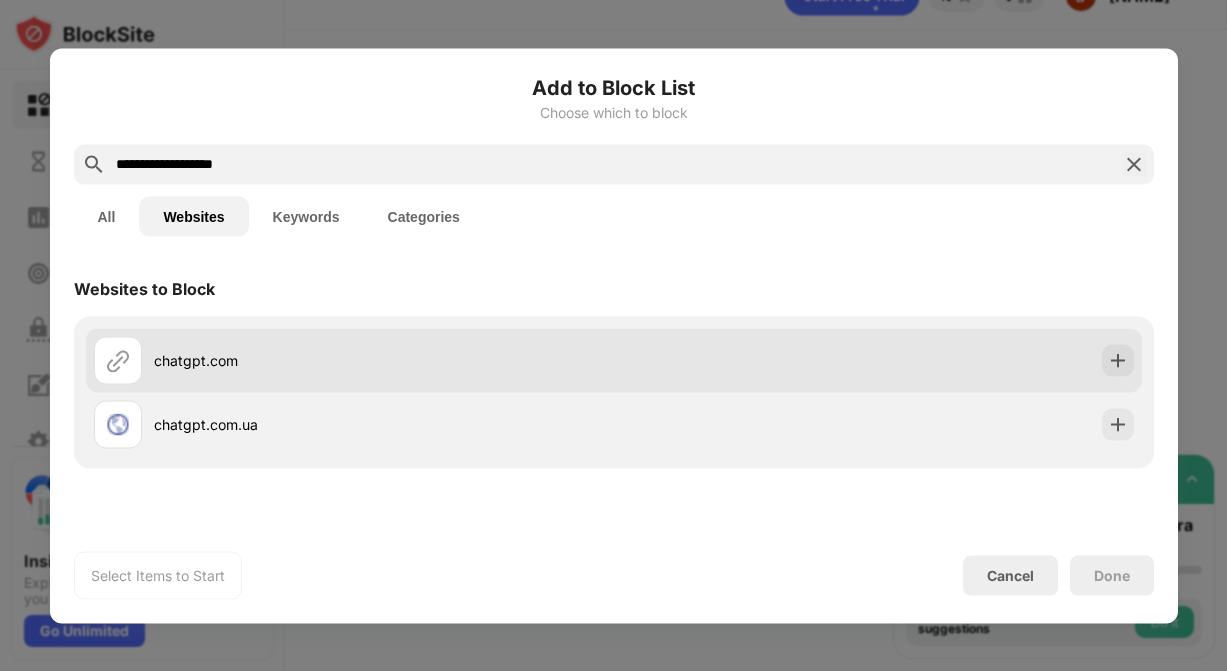 click on "chatgpt.com" at bounding box center [384, 360] 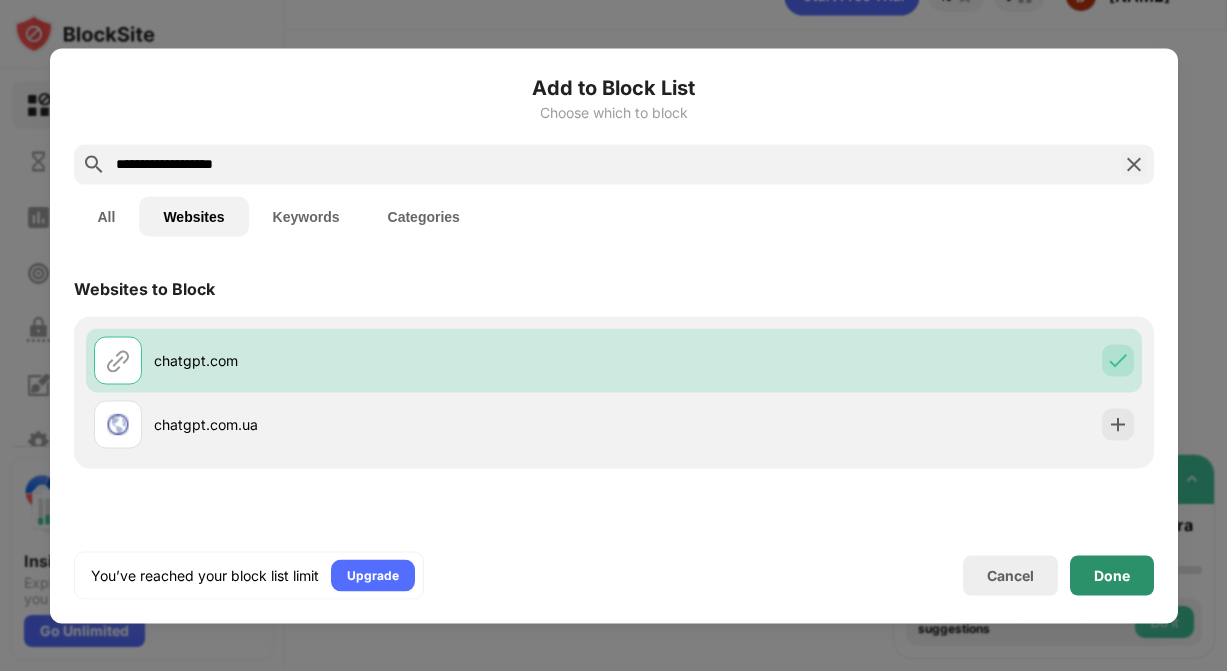 click on "Done" at bounding box center [1112, 575] 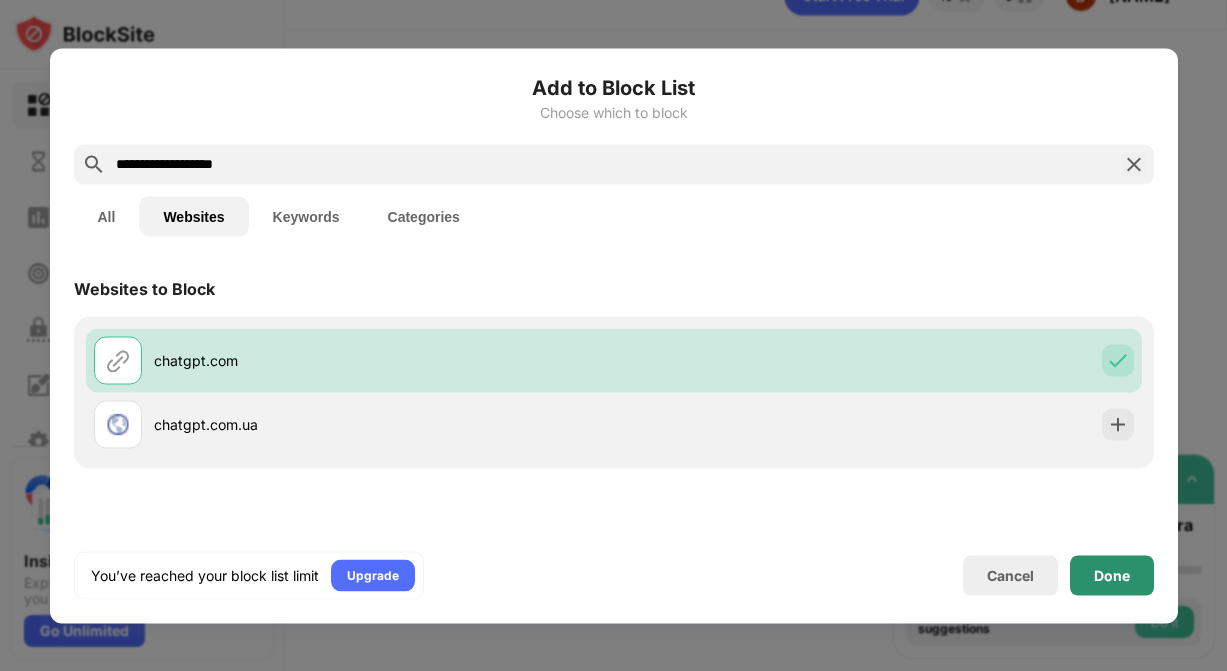 scroll, scrollTop: 103, scrollLeft: 0, axis: vertical 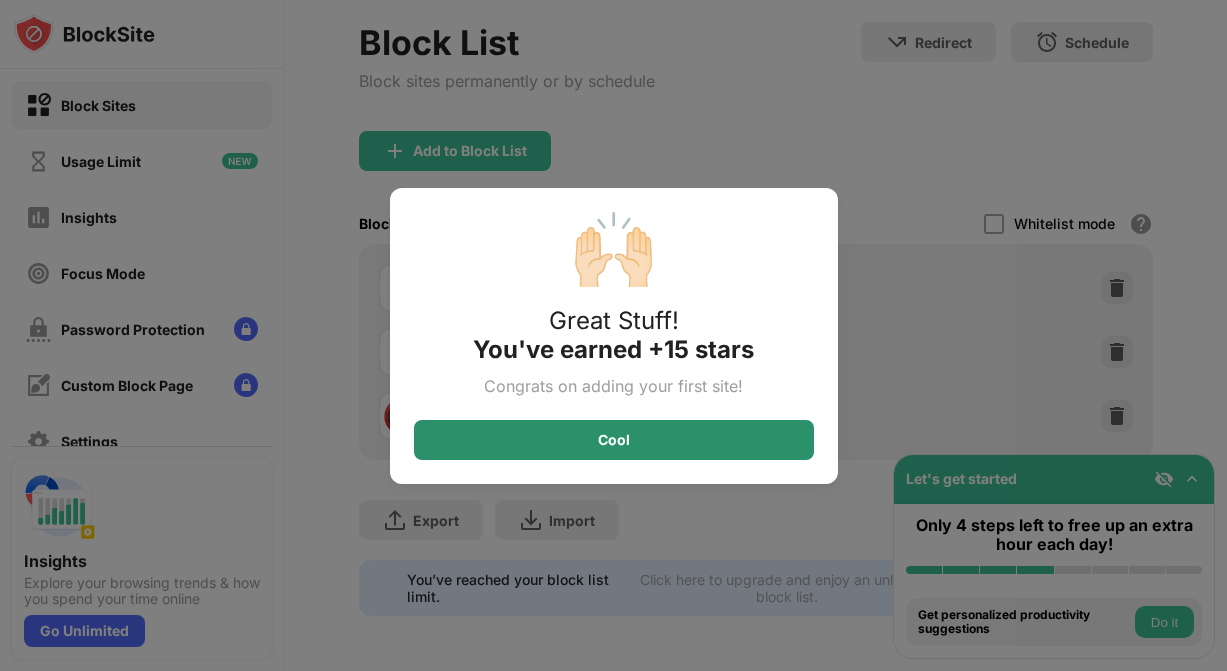 click on "Cool" at bounding box center [614, 440] 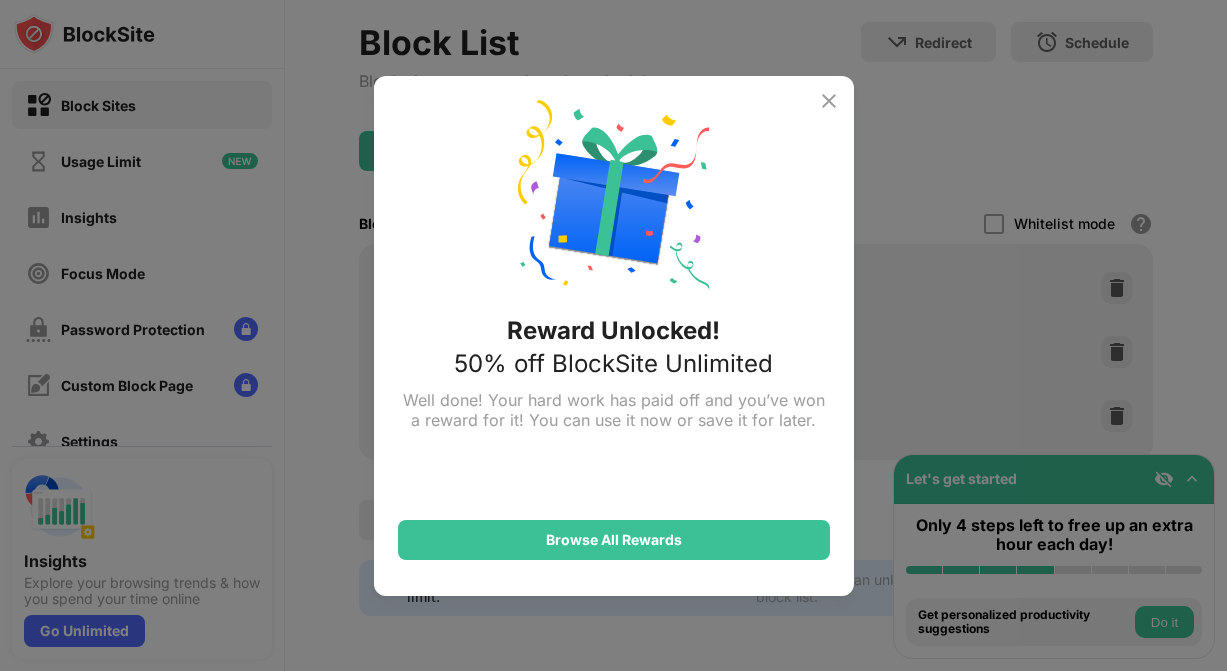 click at bounding box center [829, 101] 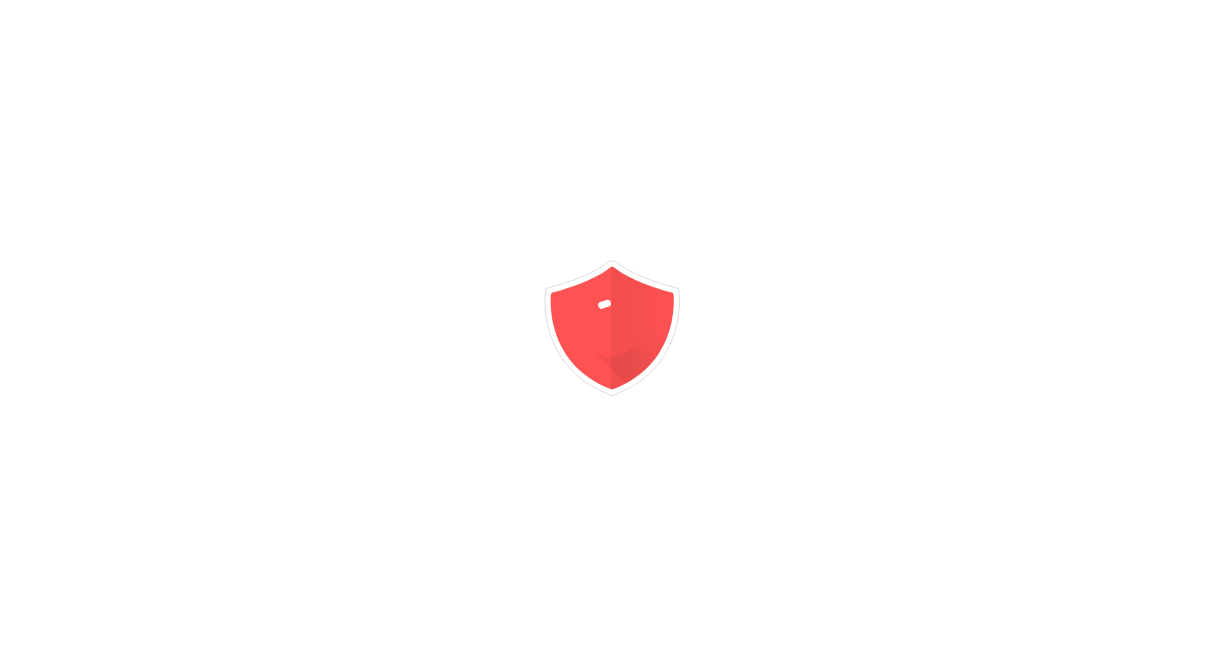 scroll, scrollTop: 0, scrollLeft: 0, axis: both 